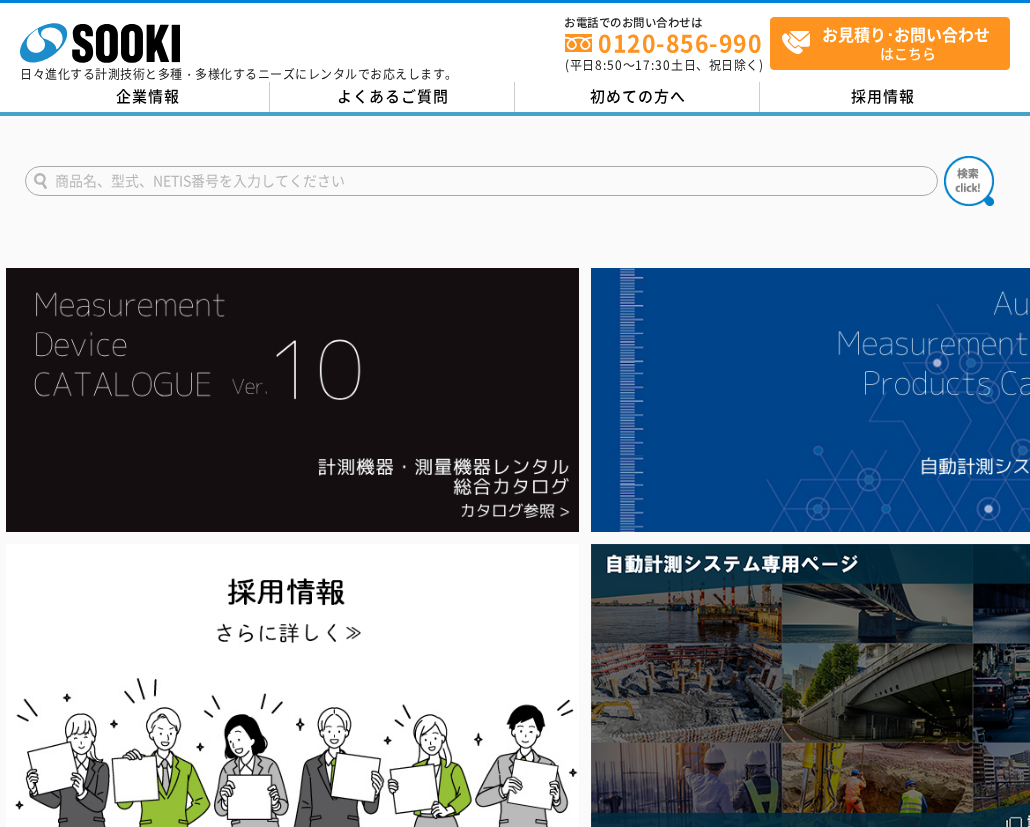 scroll, scrollTop: 0, scrollLeft: 0, axis: both 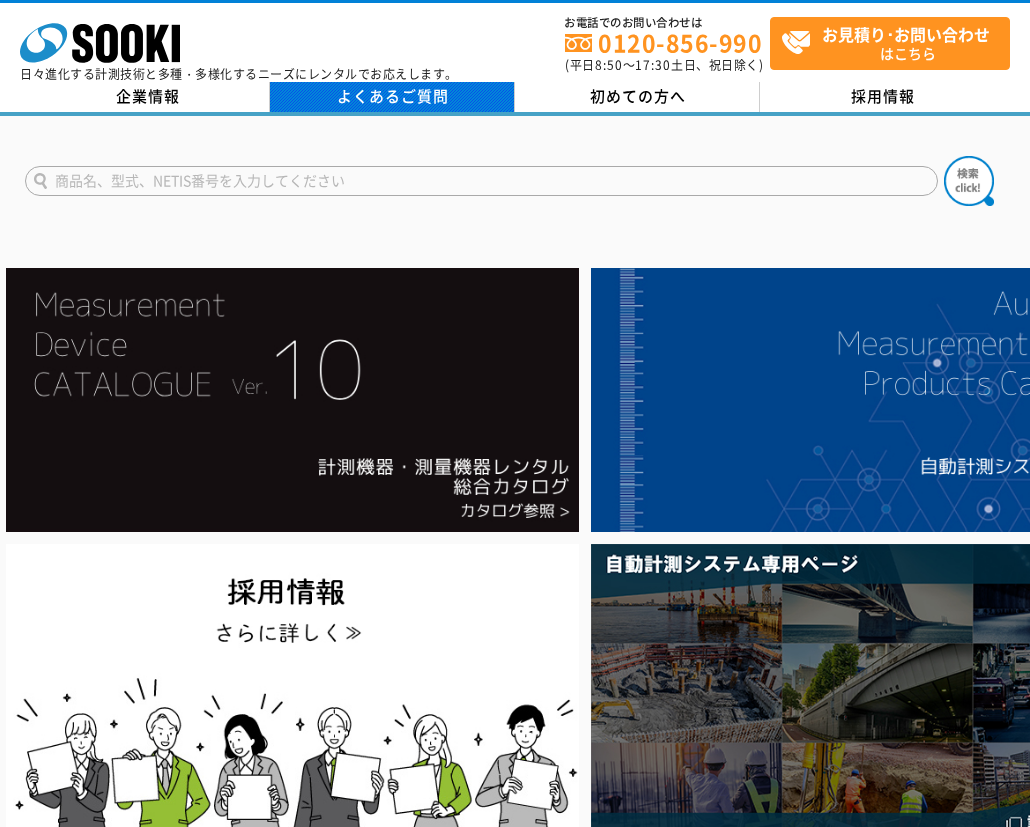 click on "よくあるご質問" at bounding box center (392, 97) 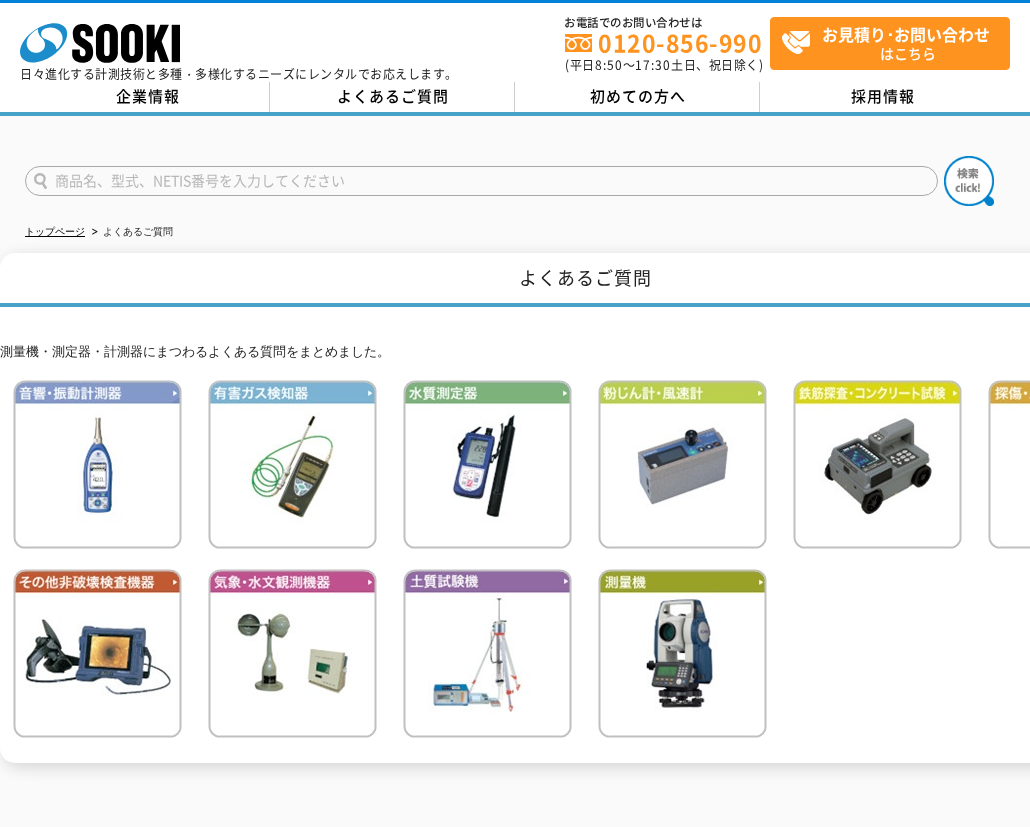 scroll, scrollTop: 0, scrollLeft: 0, axis: both 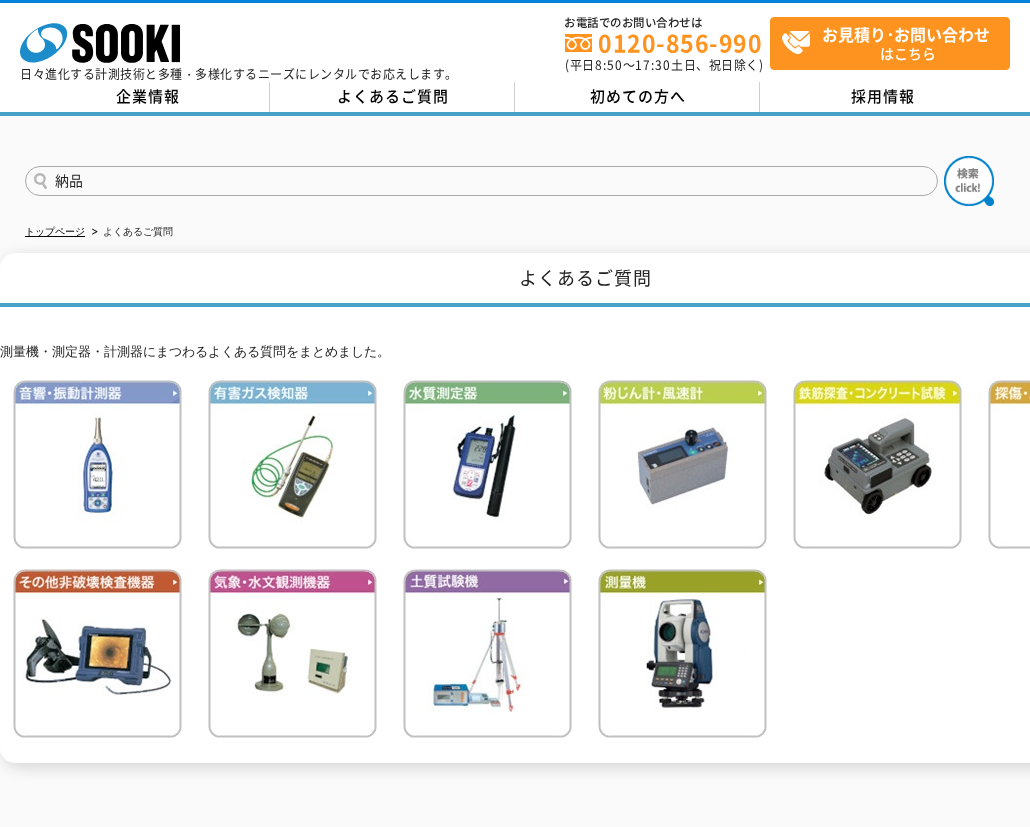 type on "納" 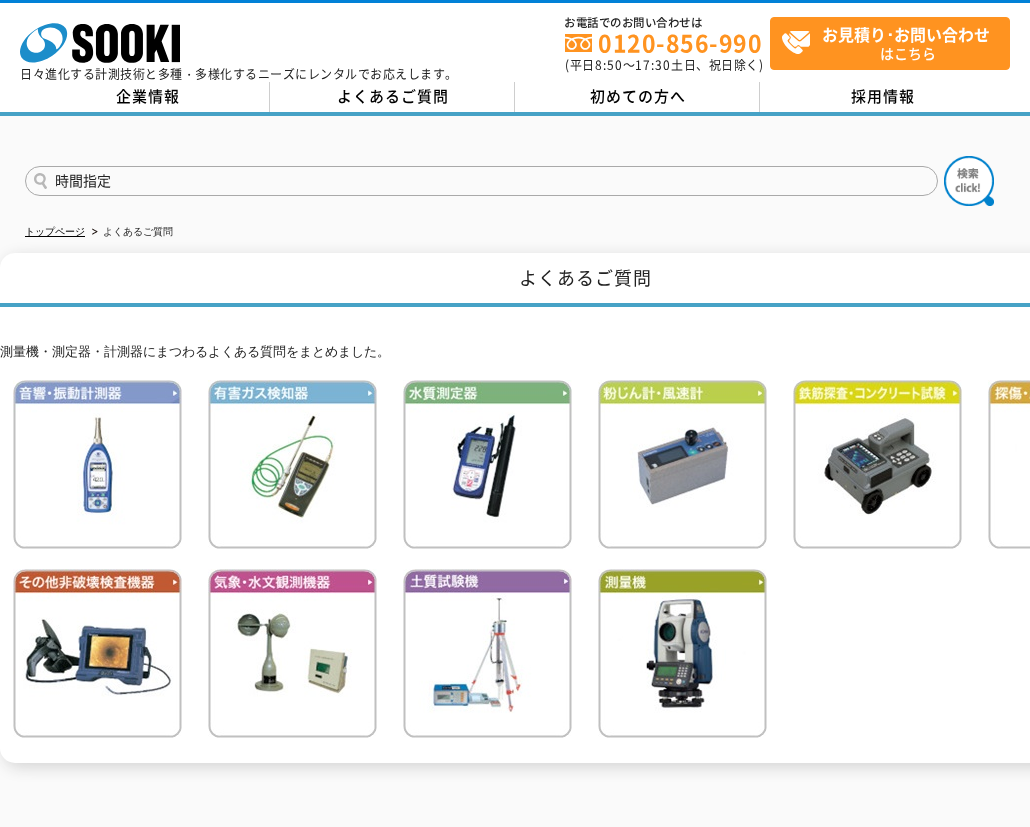 type on "時間指定" 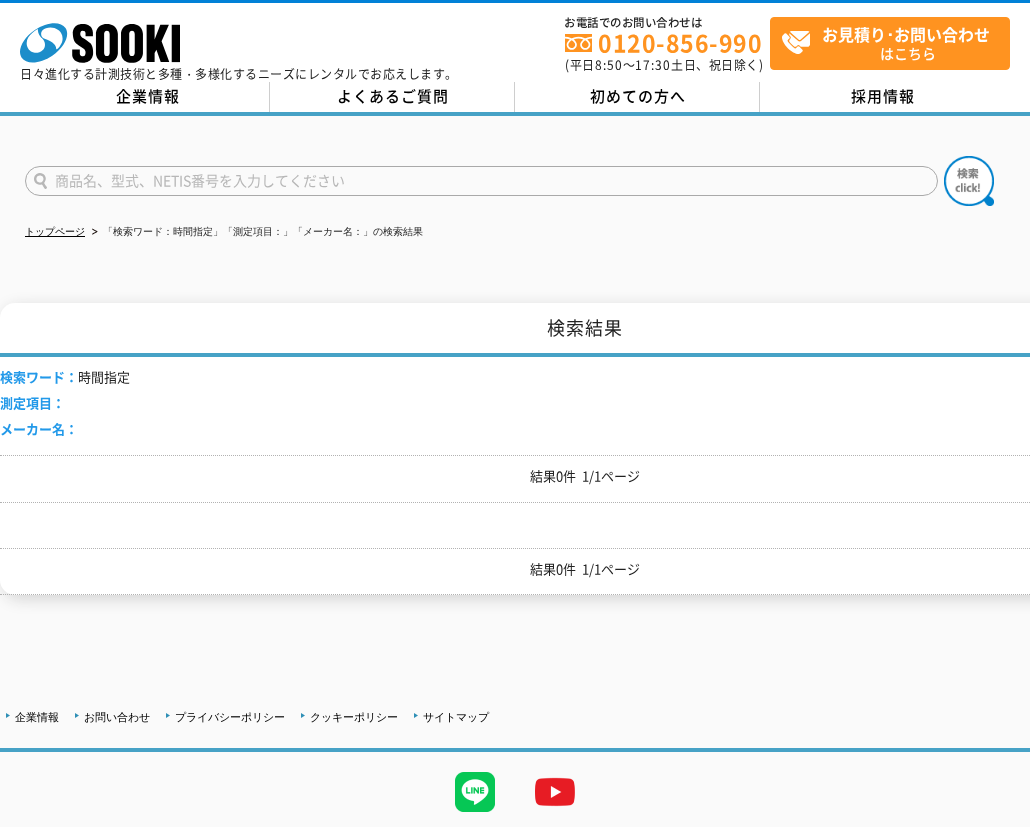 scroll, scrollTop: 0, scrollLeft: 0, axis: both 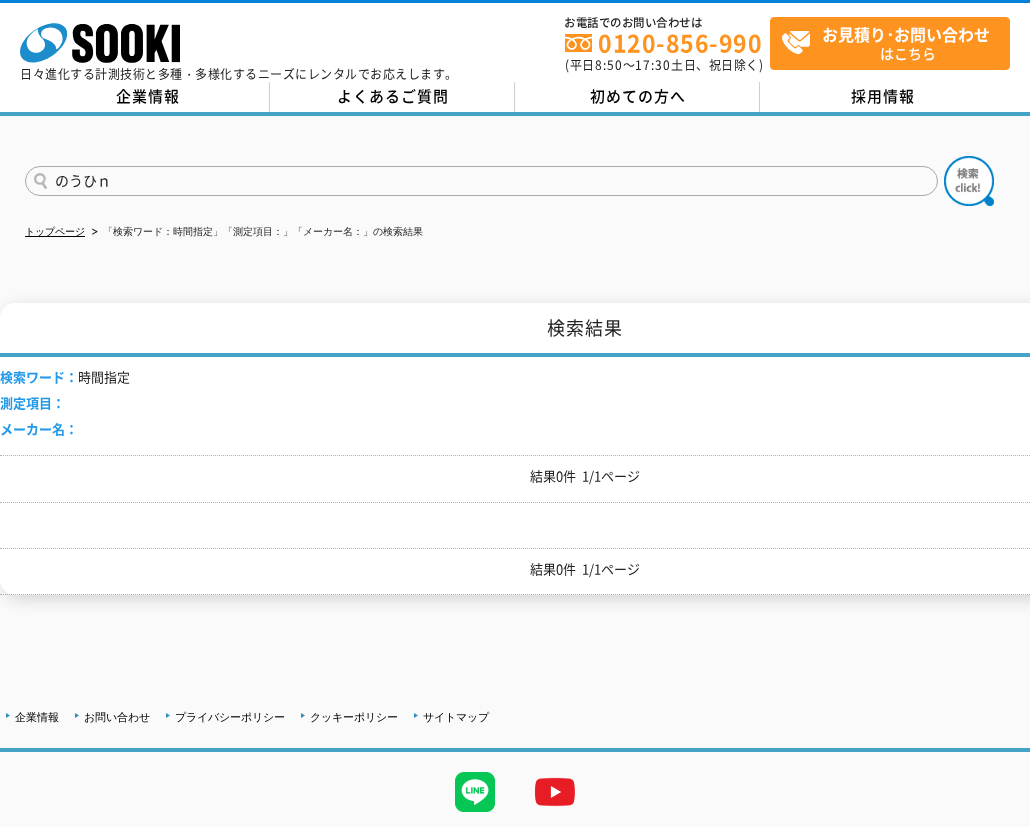type on "[SEARCH_TERM]" 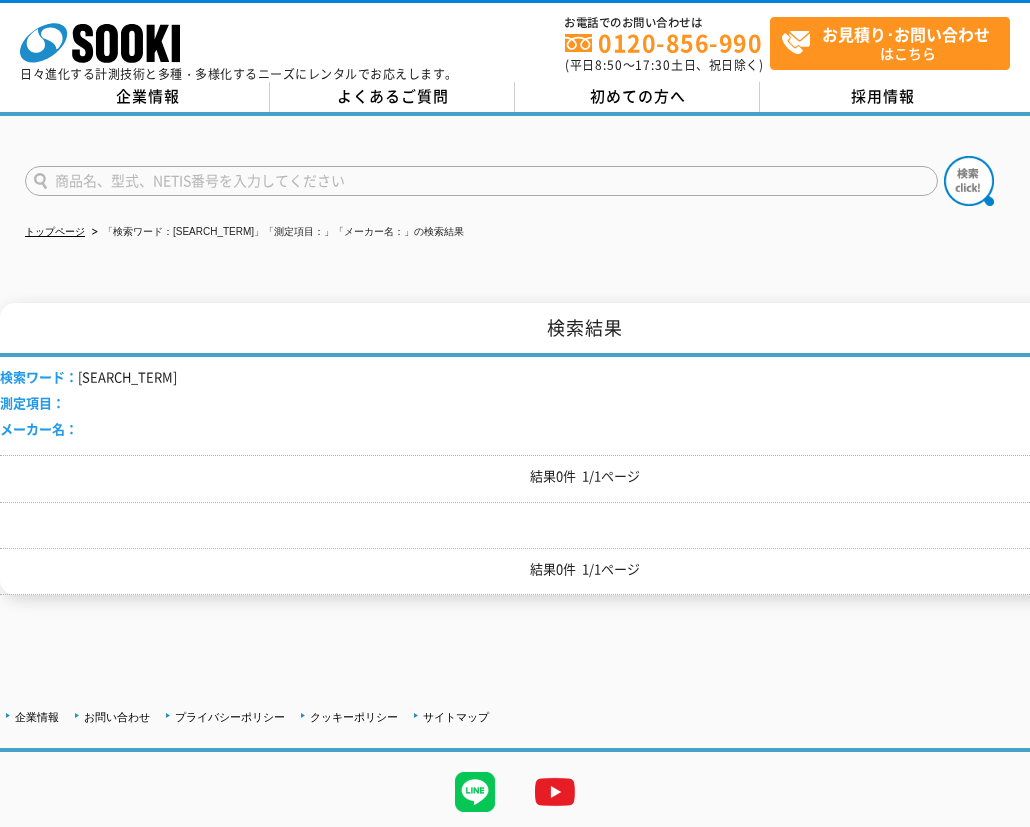 scroll, scrollTop: 0, scrollLeft: 0, axis: both 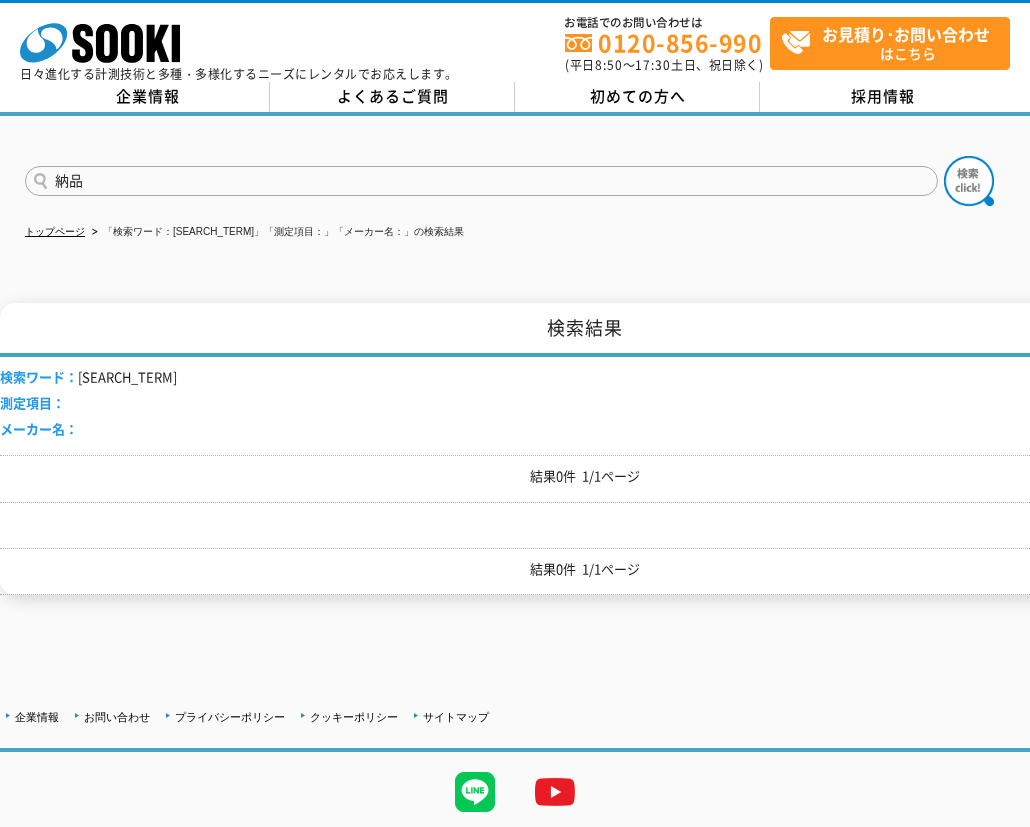 type on "納品" 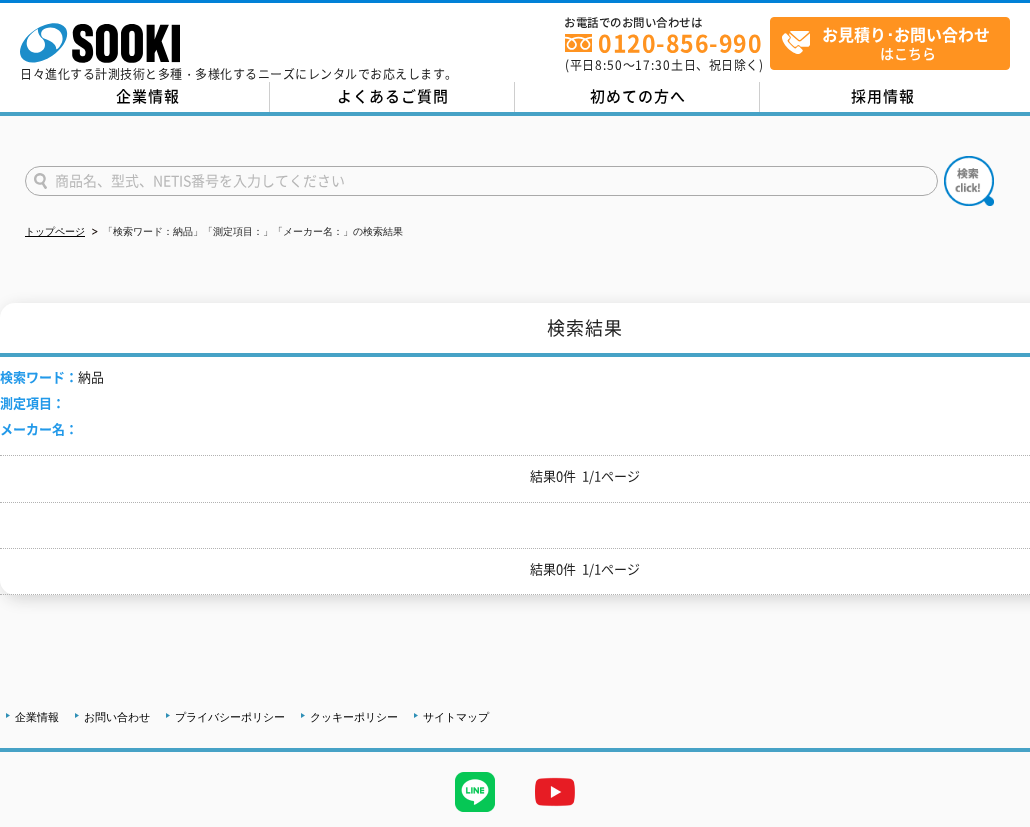 scroll, scrollTop: 0, scrollLeft: 0, axis: both 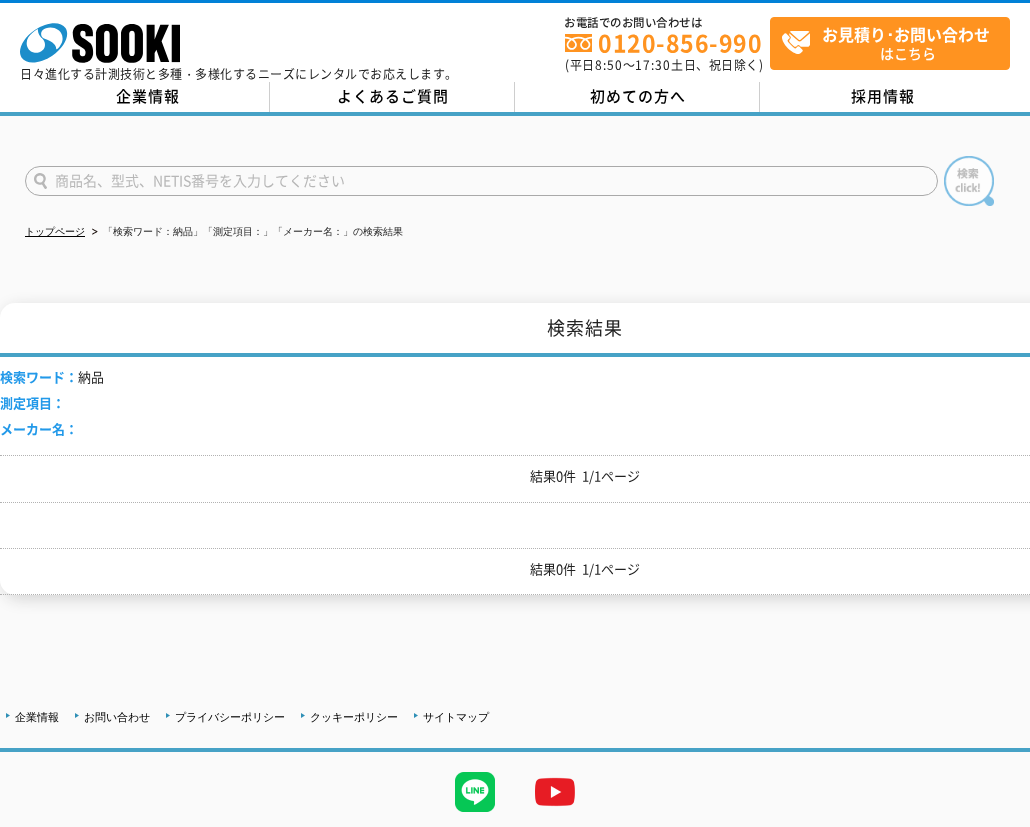 click at bounding box center [969, 181] 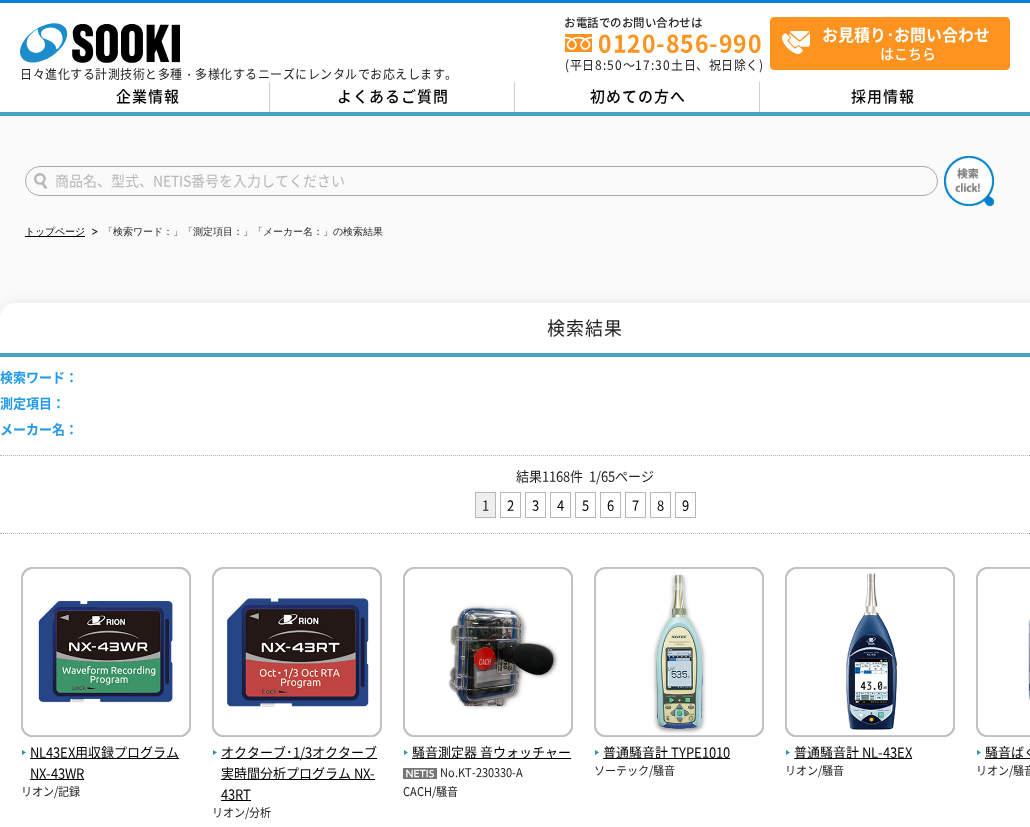scroll, scrollTop: 0, scrollLeft: 0, axis: both 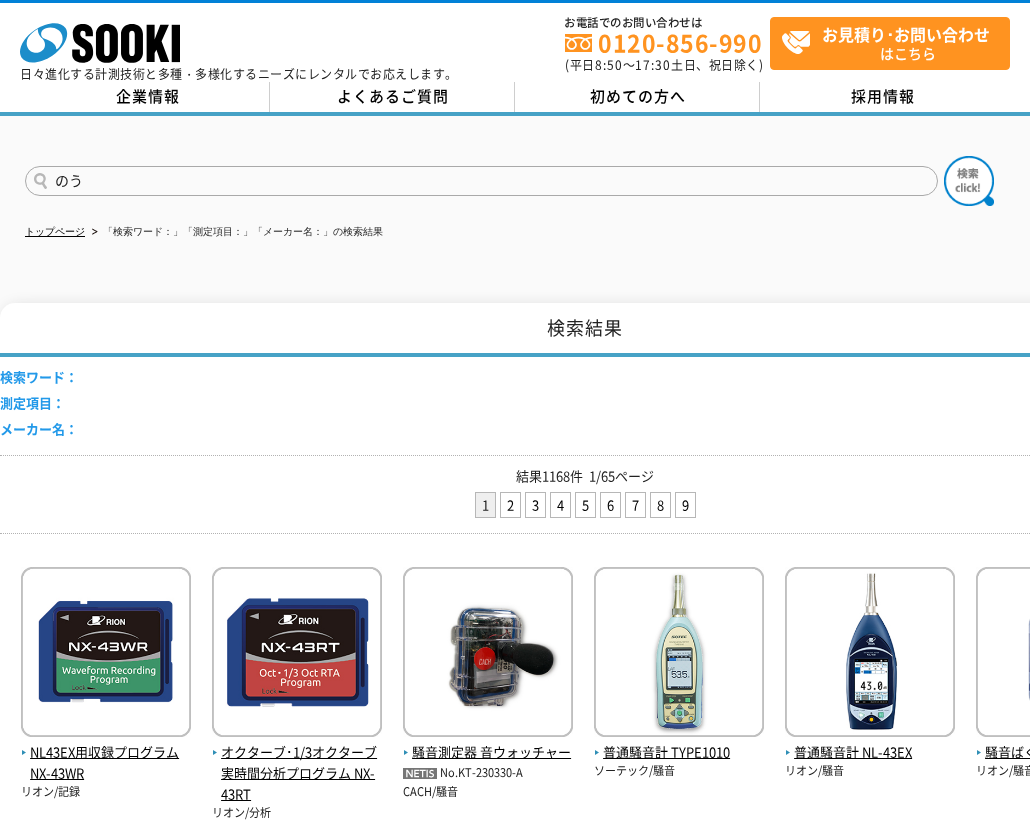 type on "の" 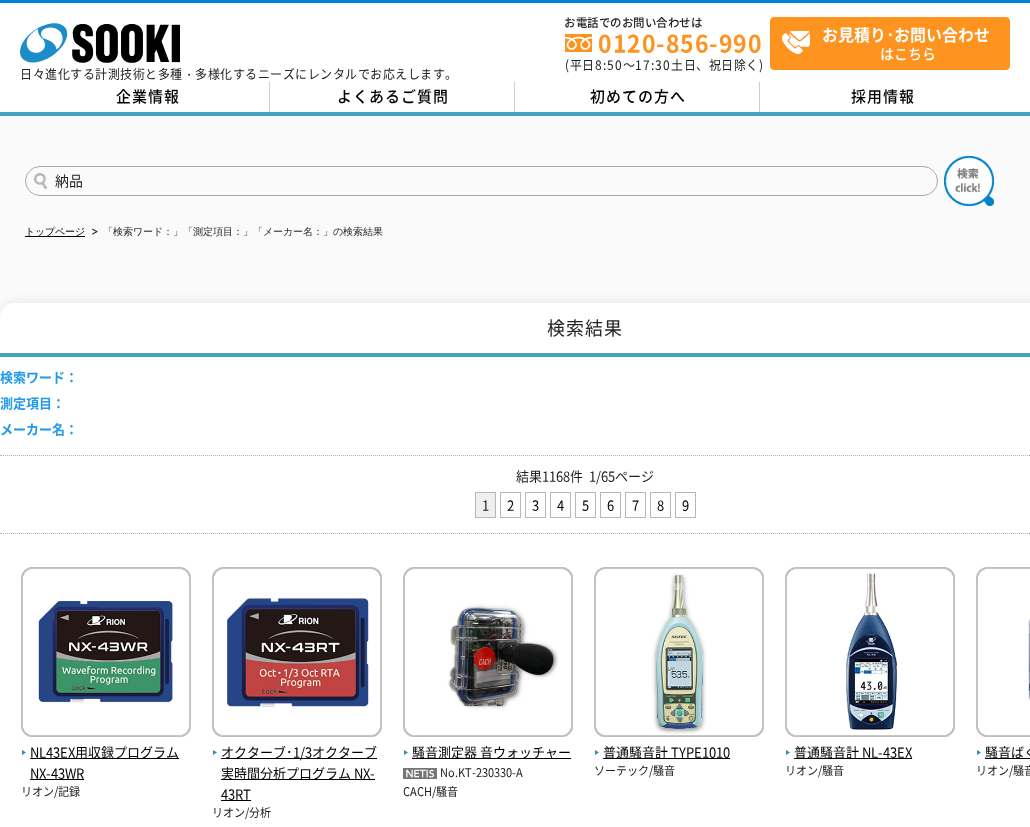 type on "納品" 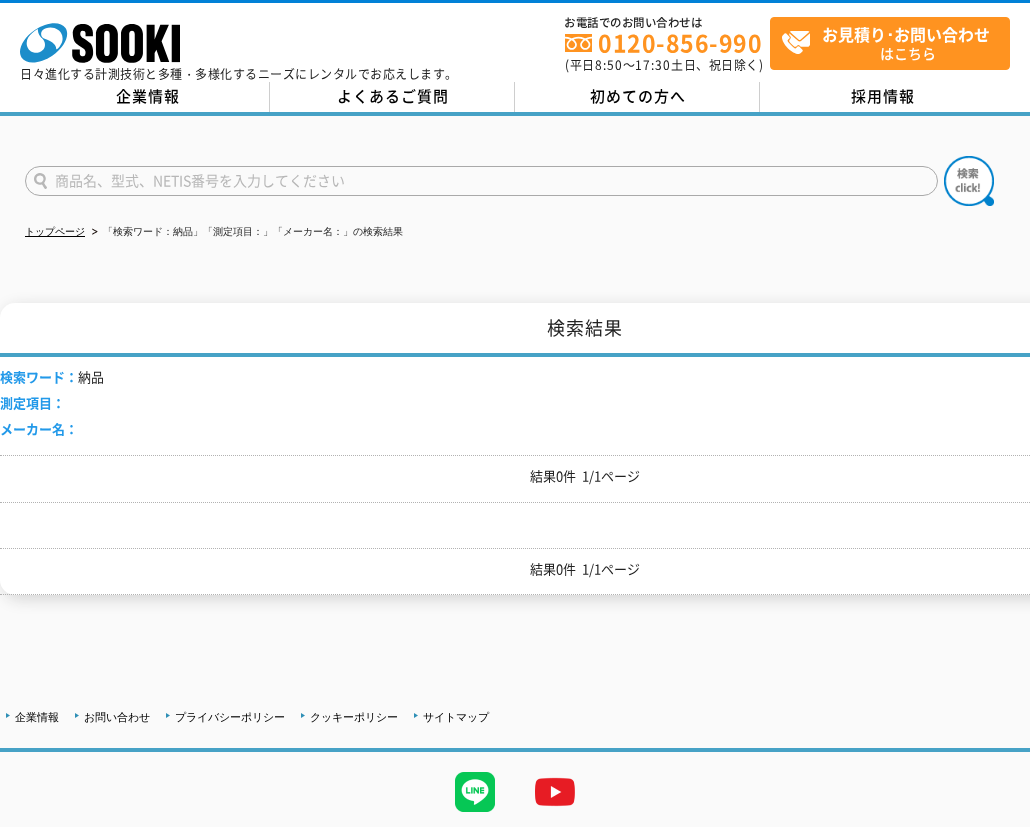 scroll, scrollTop: 0, scrollLeft: 0, axis: both 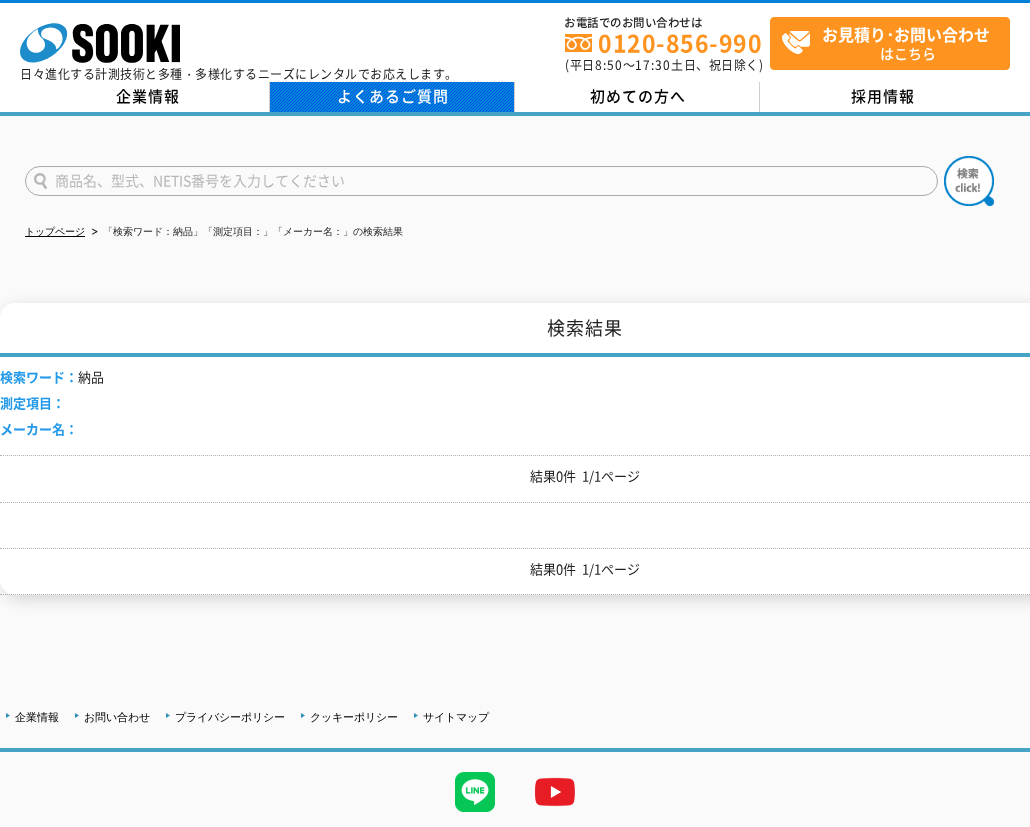 click on "よくあるご質問" at bounding box center (392, 97) 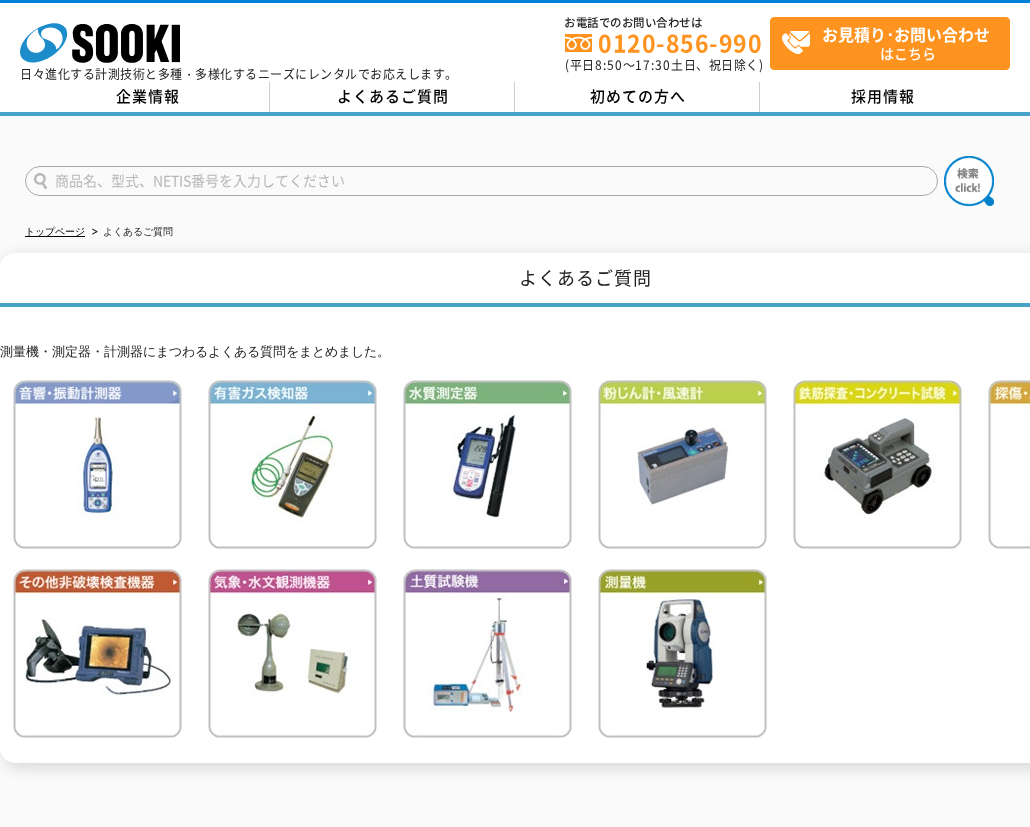 scroll, scrollTop: 0, scrollLeft: 0, axis: both 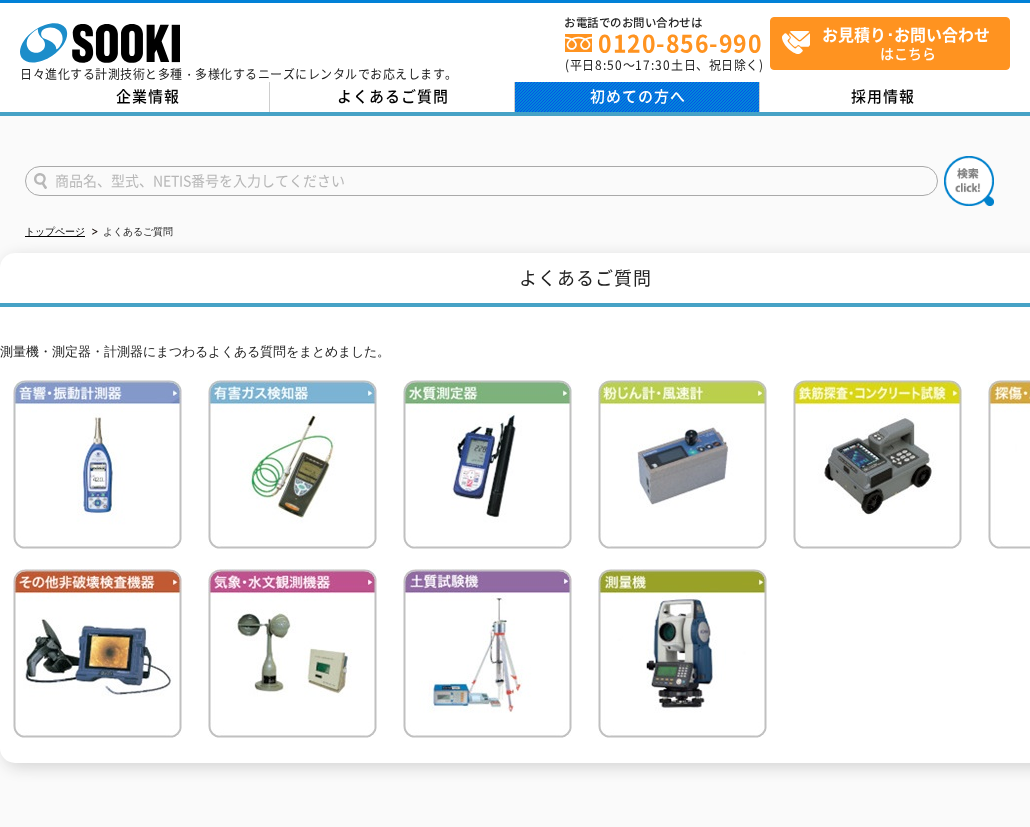 click on "初めての方へ" at bounding box center [638, 96] 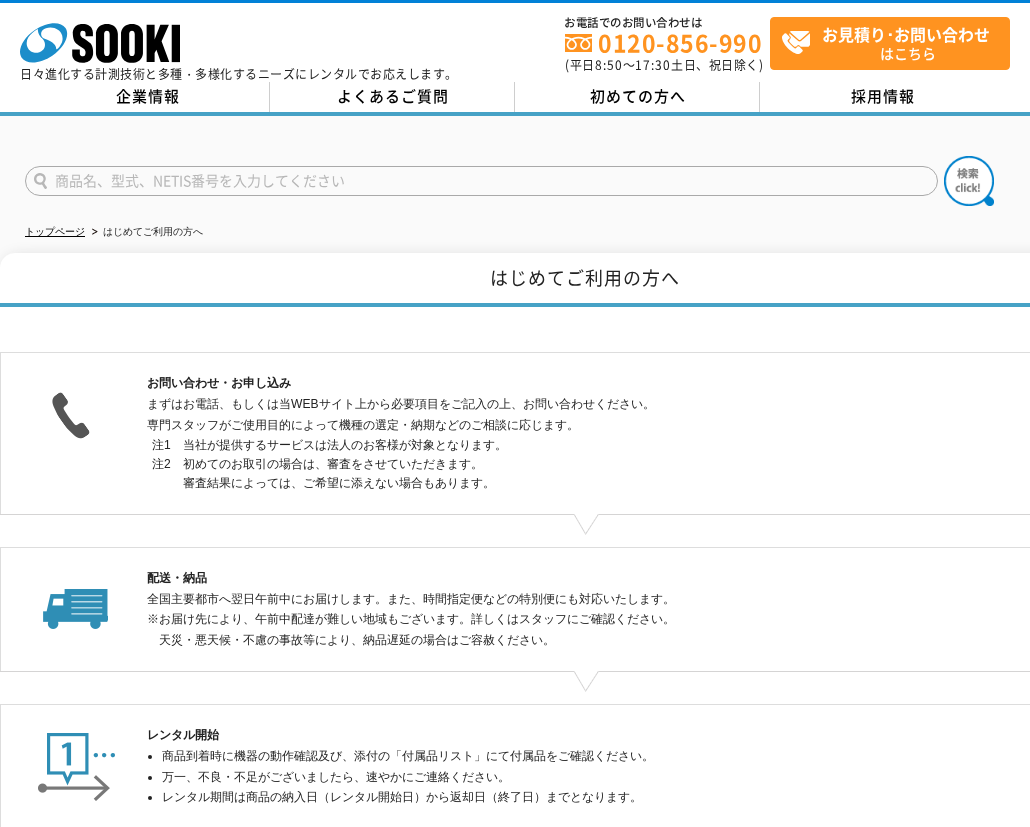 scroll, scrollTop: 0, scrollLeft: 0, axis: both 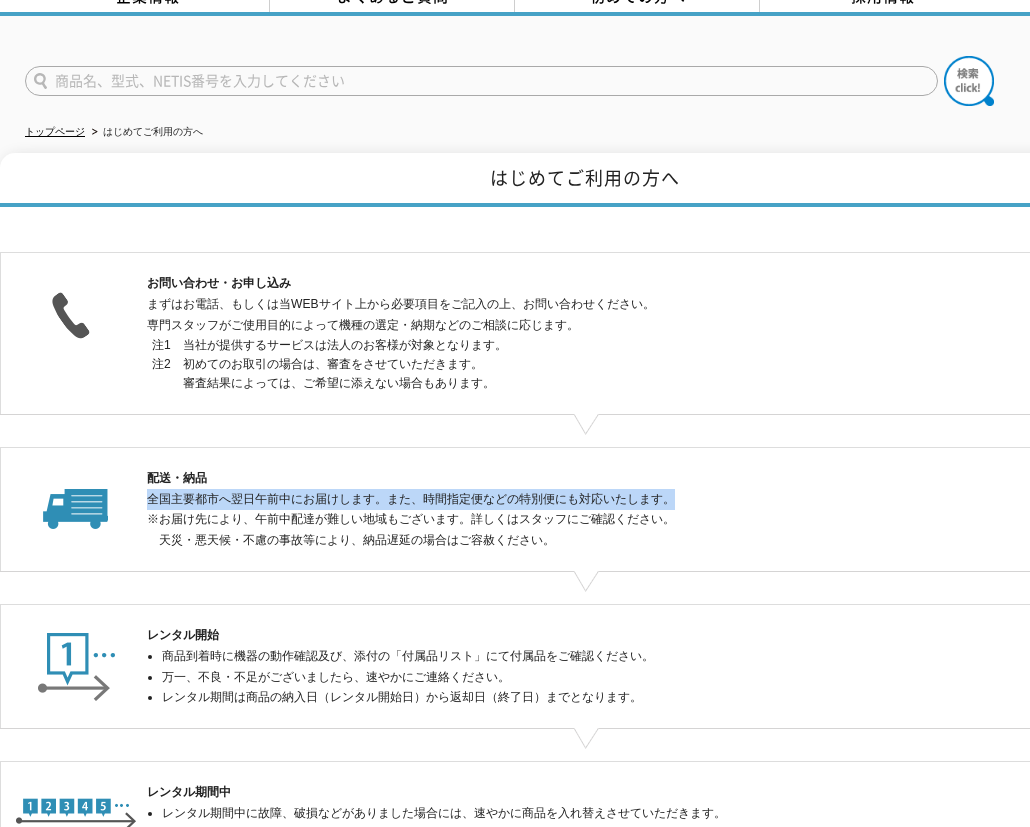 drag, startPoint x: 149, startPoint y: 498, endPoint x: 702, endPoint y: 503, distance: 553.0226 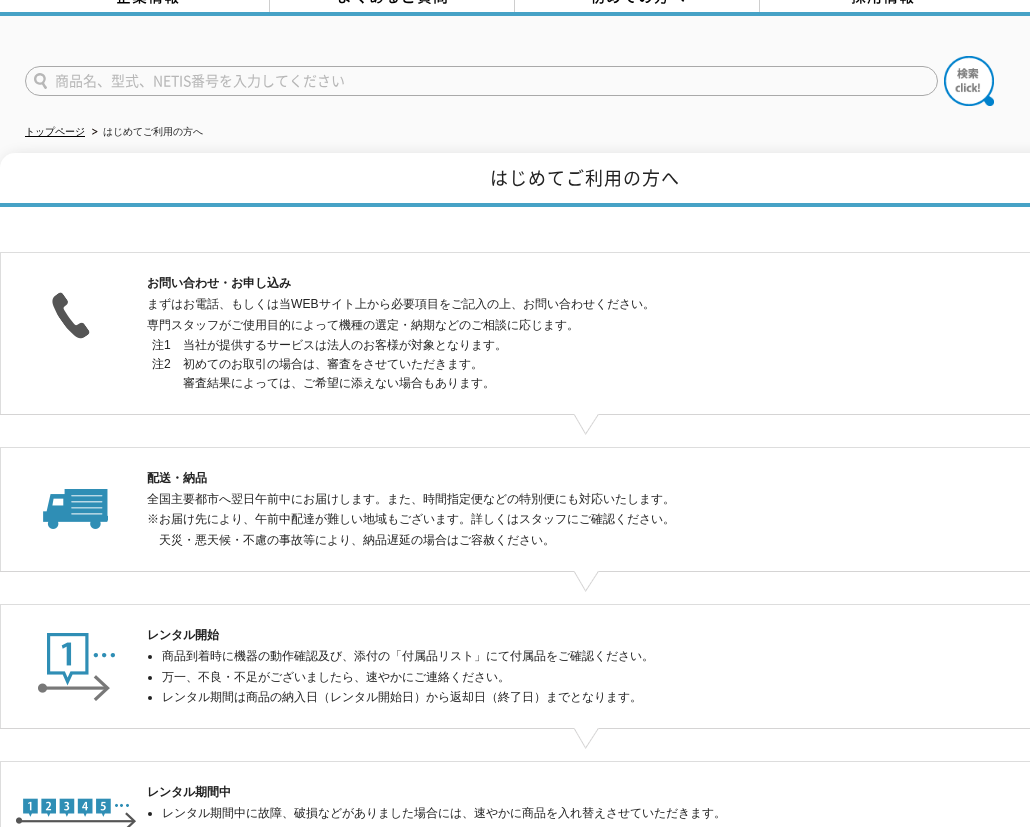 click on "お問い合わせ・お申し込み
まずはお電話、もしくは当WEBサイト上から必要項目をご記入の上、お問い合わせください。
専門スタッフがご使用目的によって機種の選定・納期などのご相談に応じます。
注1
当社が提供するサービスは法人のお客様が対象となります。
注2
初めてのお取引の場合は、審査をさせていただきます。
審査結果によっては、ご希望に添えない場合もあります。" at bounding box center [585, 344] 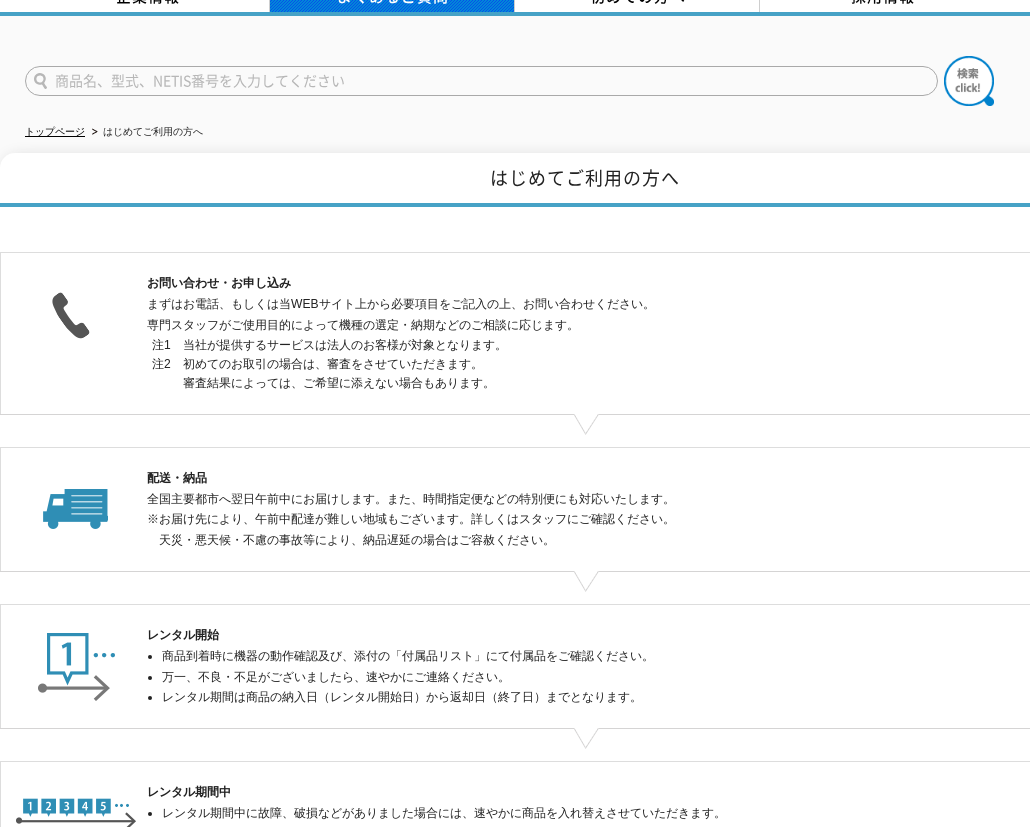 scroll, scrollTop: 0, scrollLeft: 0, axis: both 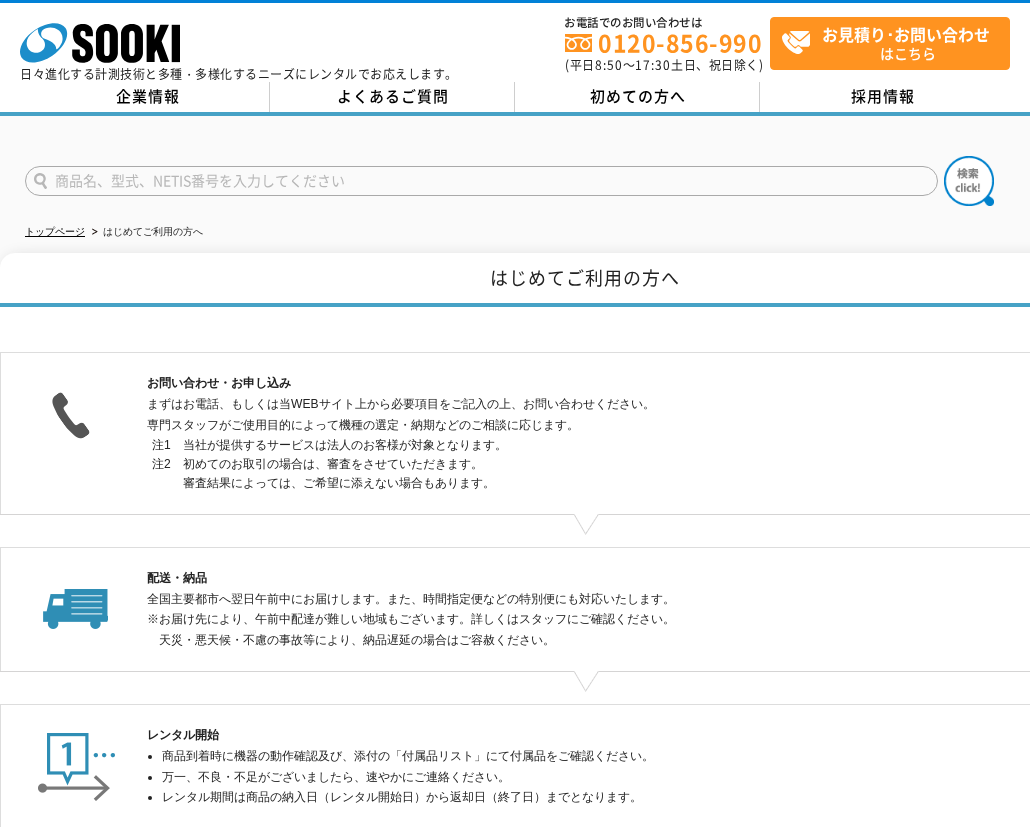 click on "初めてのお取引の場合は、審査をさせていただきます。
審査結果によっては、ご希望に添えない場合もあります。" at bounding box center [603, 474] 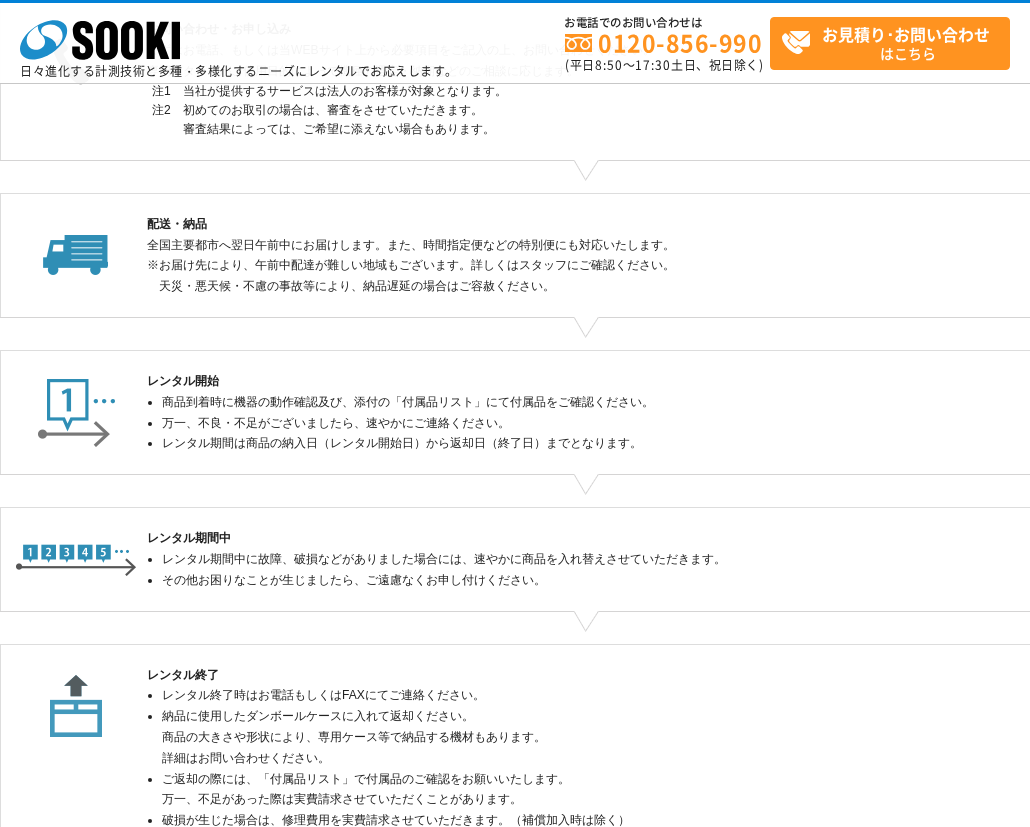 scroll, scrollTop: 0, scrollLeft: 0, axis: both 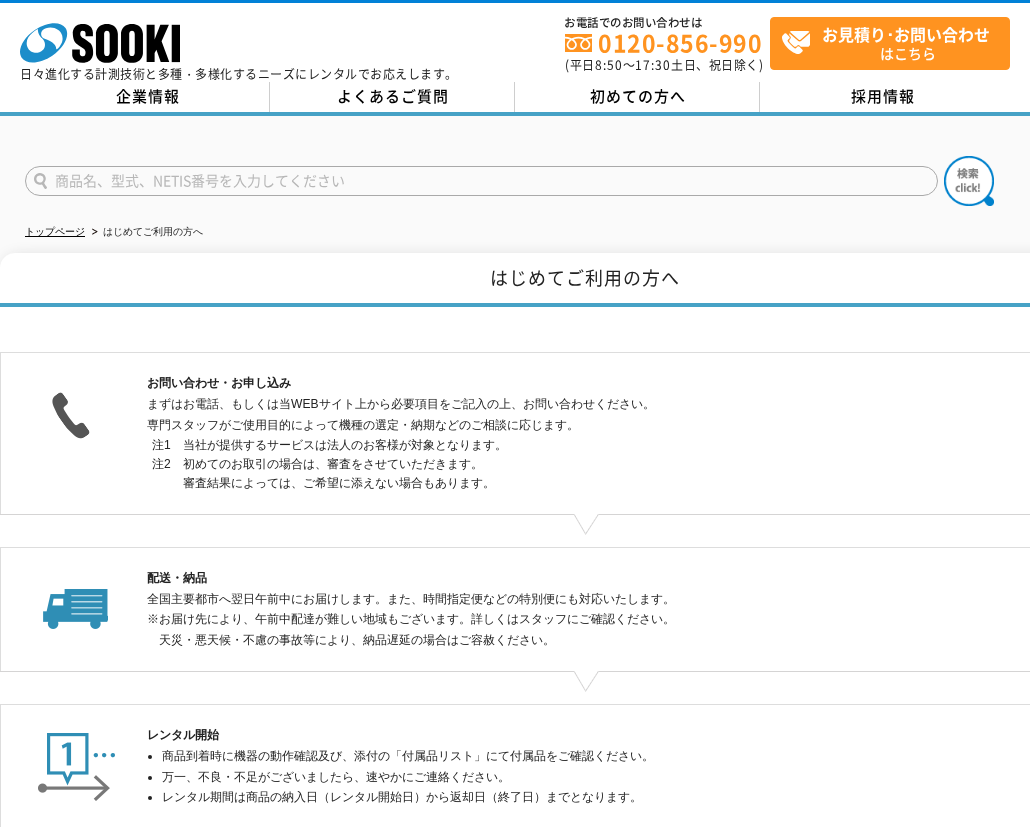 drag, startPoint x: 290, startPoint y: 258, endPoint x: 351, endPoint y: 259, distance: 61.008198 